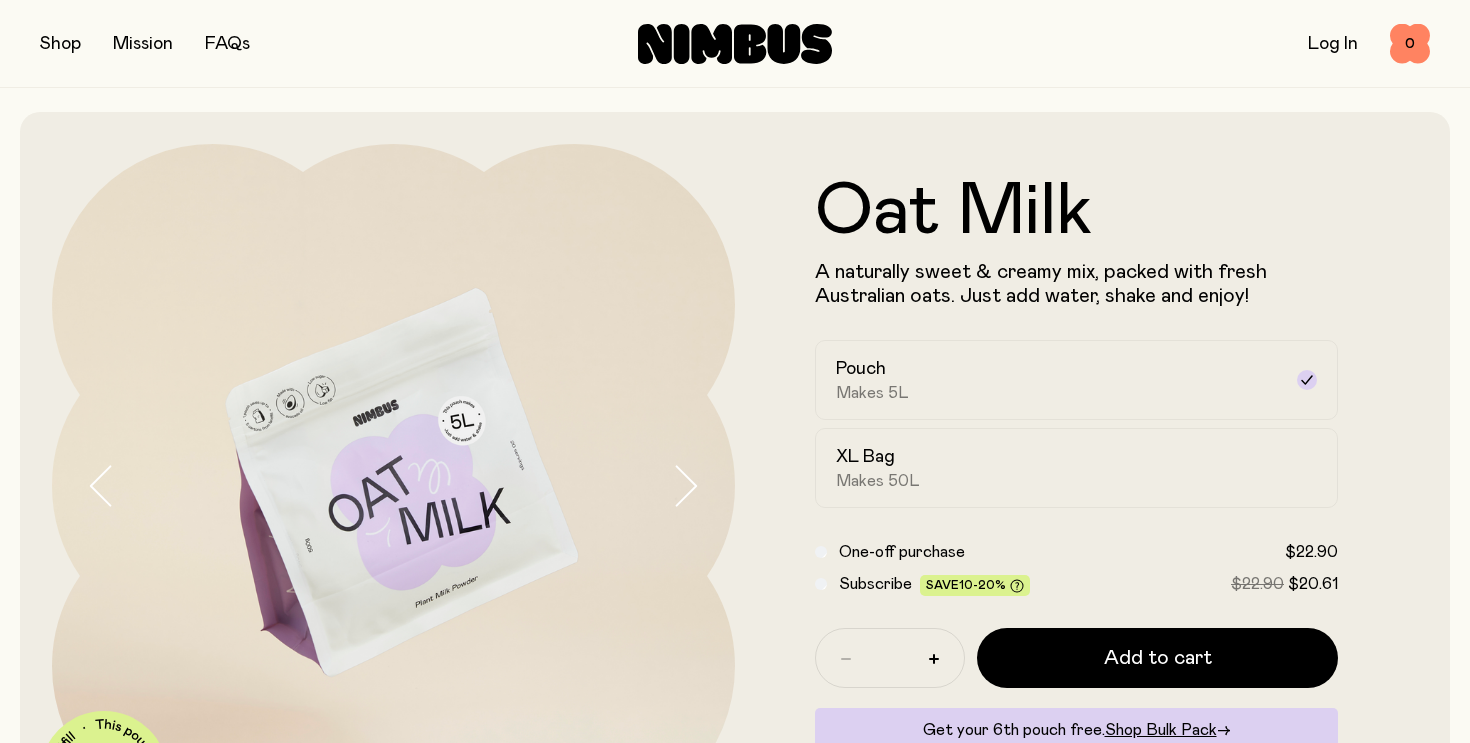 scroll, scrollTop: 0, scrollLeft: 0, axis: both 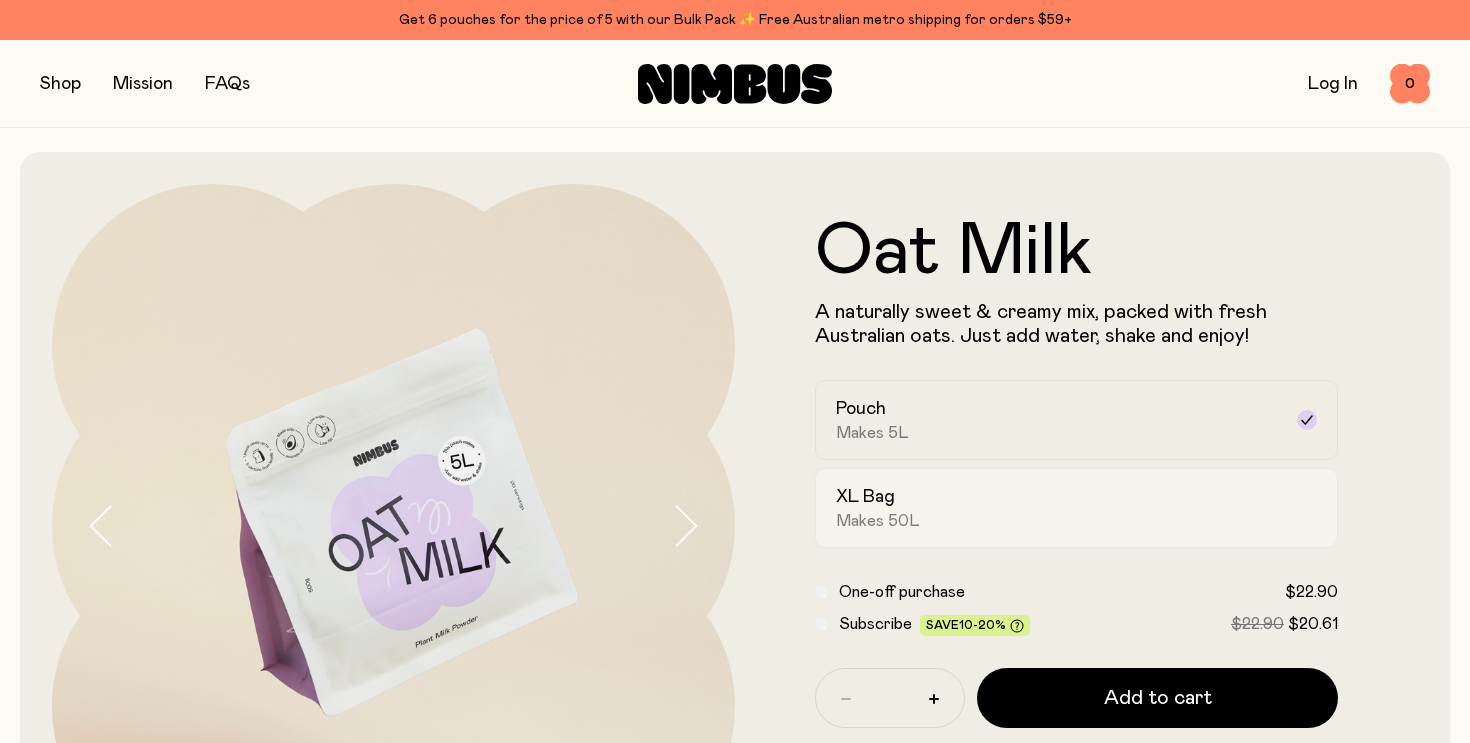 click on "XL Bag Makes 50L" at bounding box center (1076, 508) 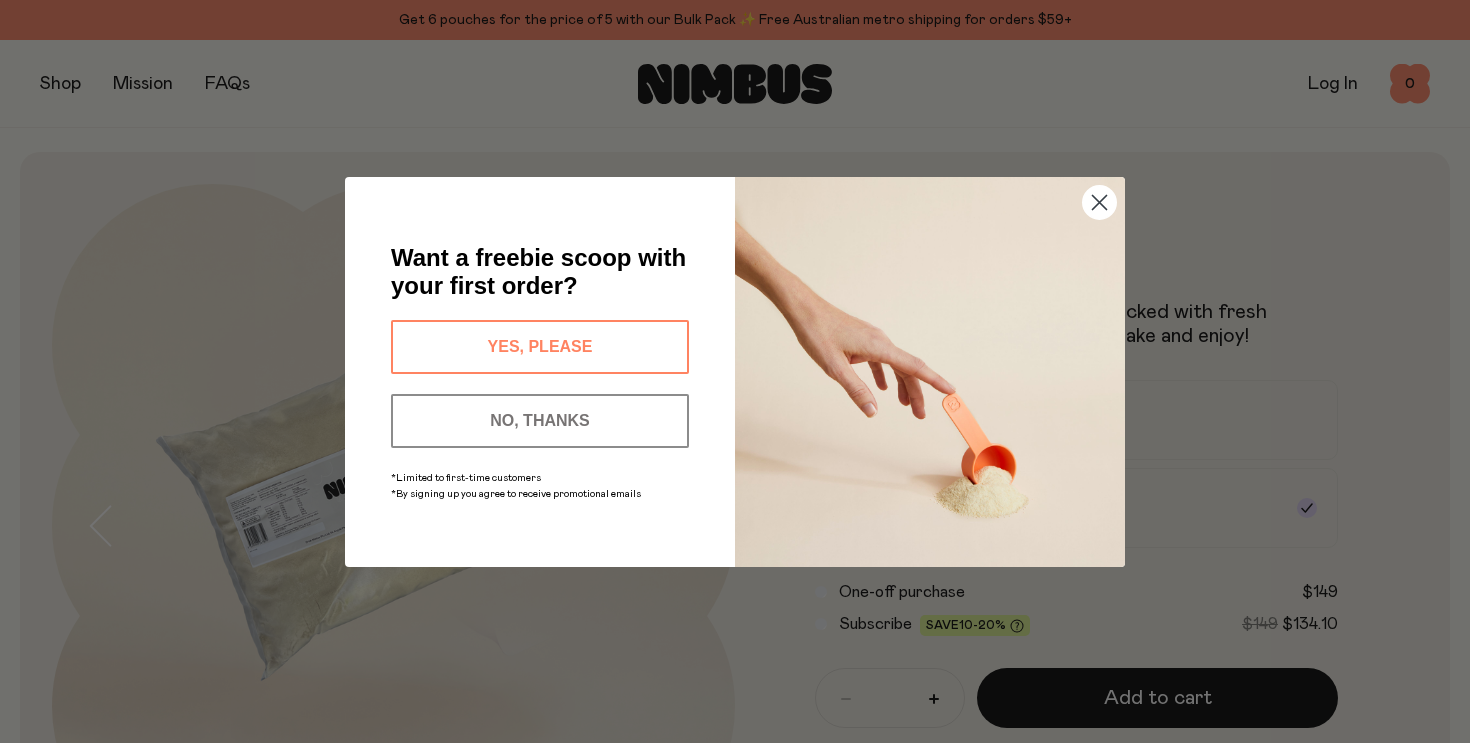 click 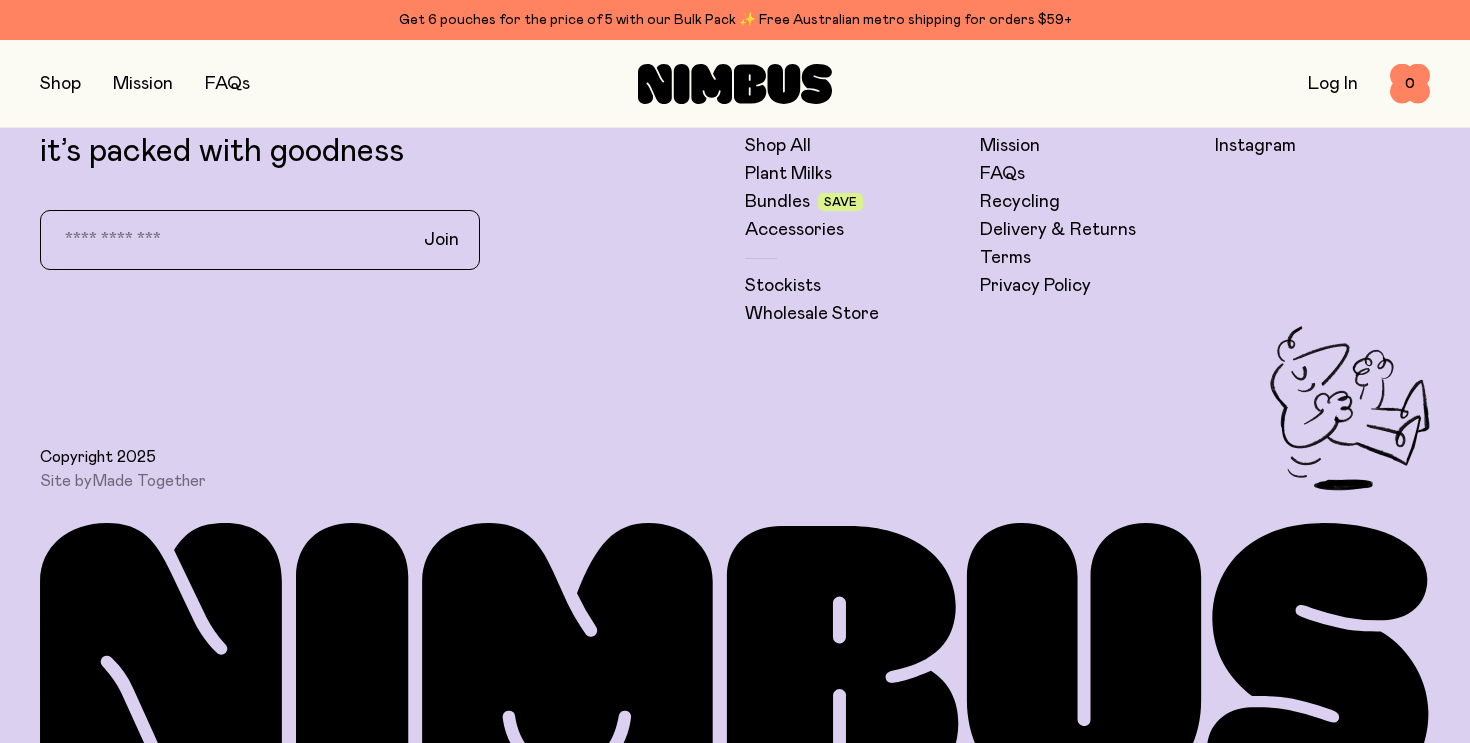 scroll, scrollTop: 5049, scrollLeft: 0, axis: vertical 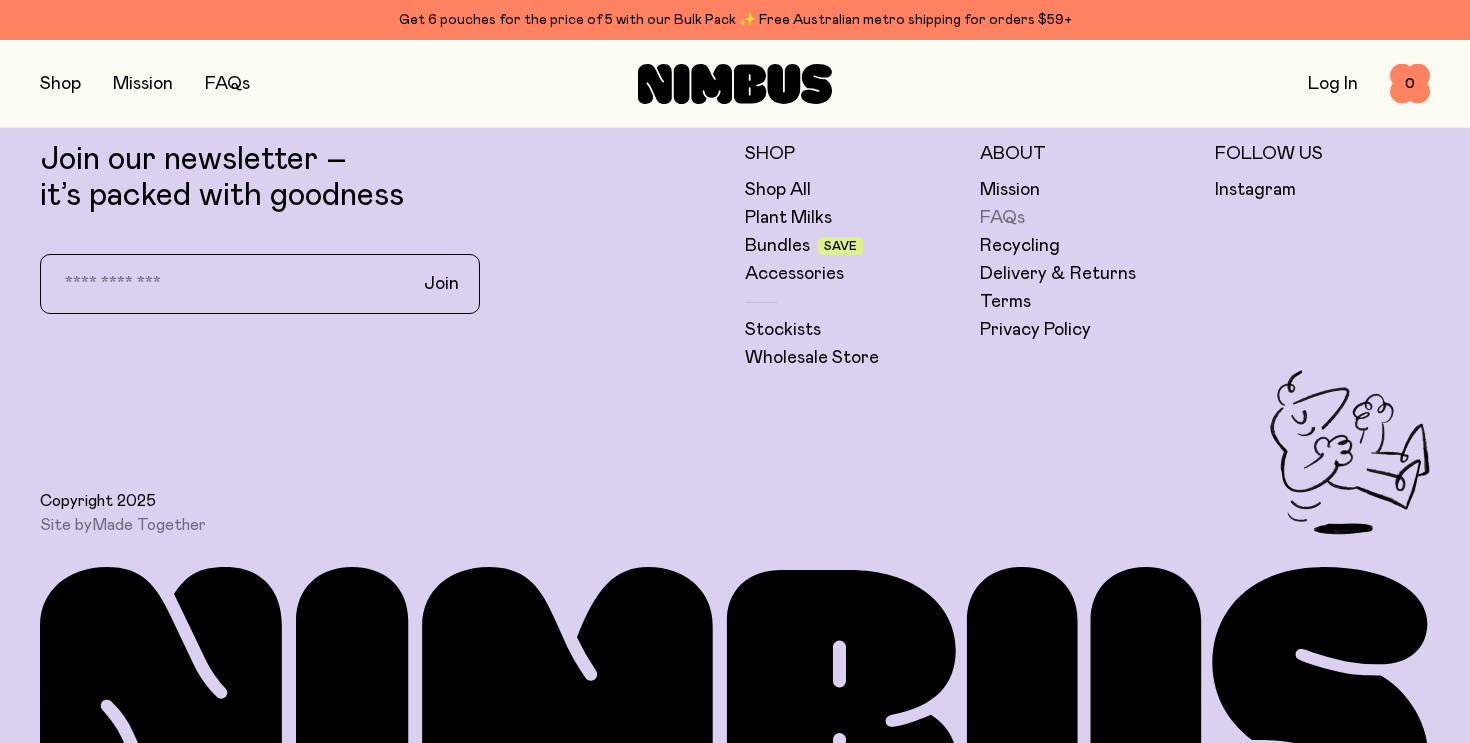 click on "FAQs" at bounding box center (1002, 218) 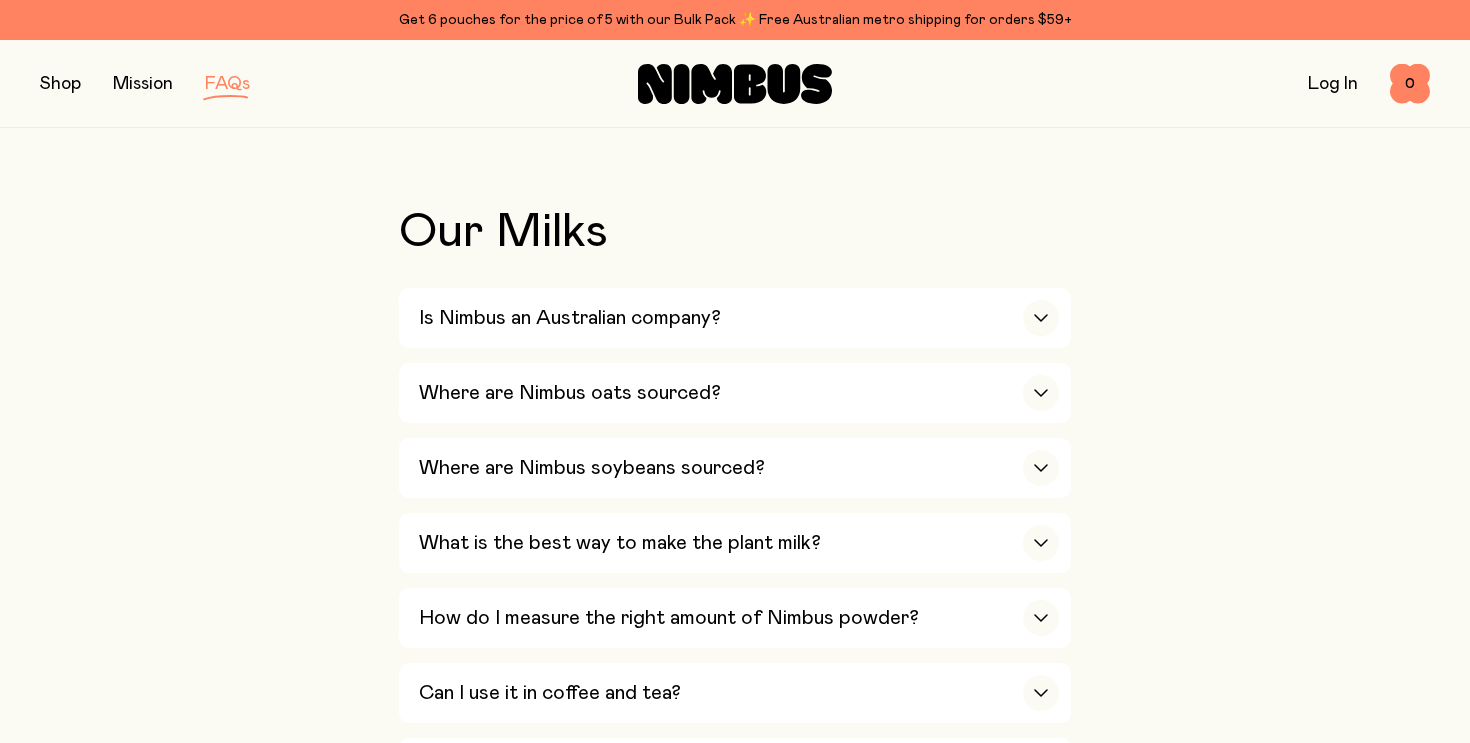 scroll, scrollTop: 389, scrollLeft: 0, axis: vertical 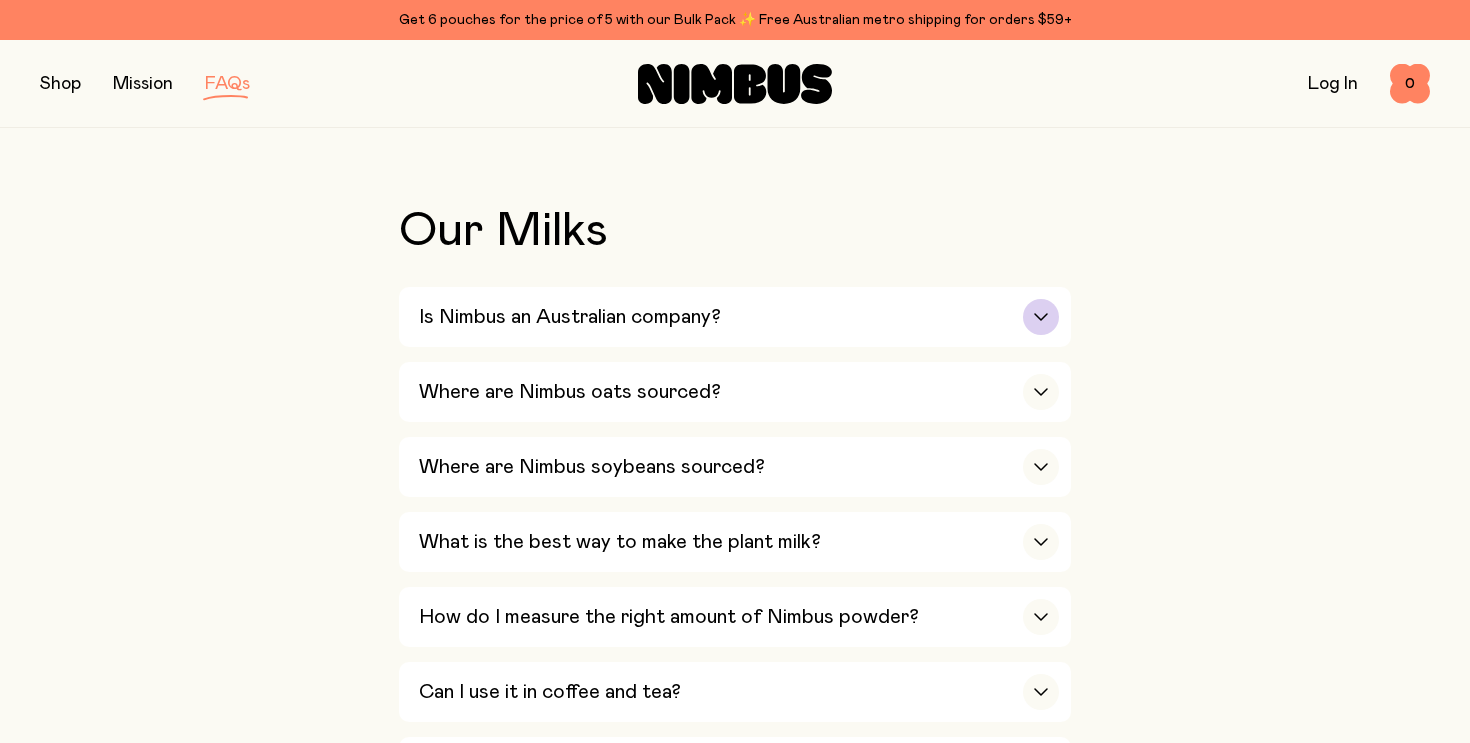 click on "Is Nimbus an Australian company?" at bounding box center [739, 317] 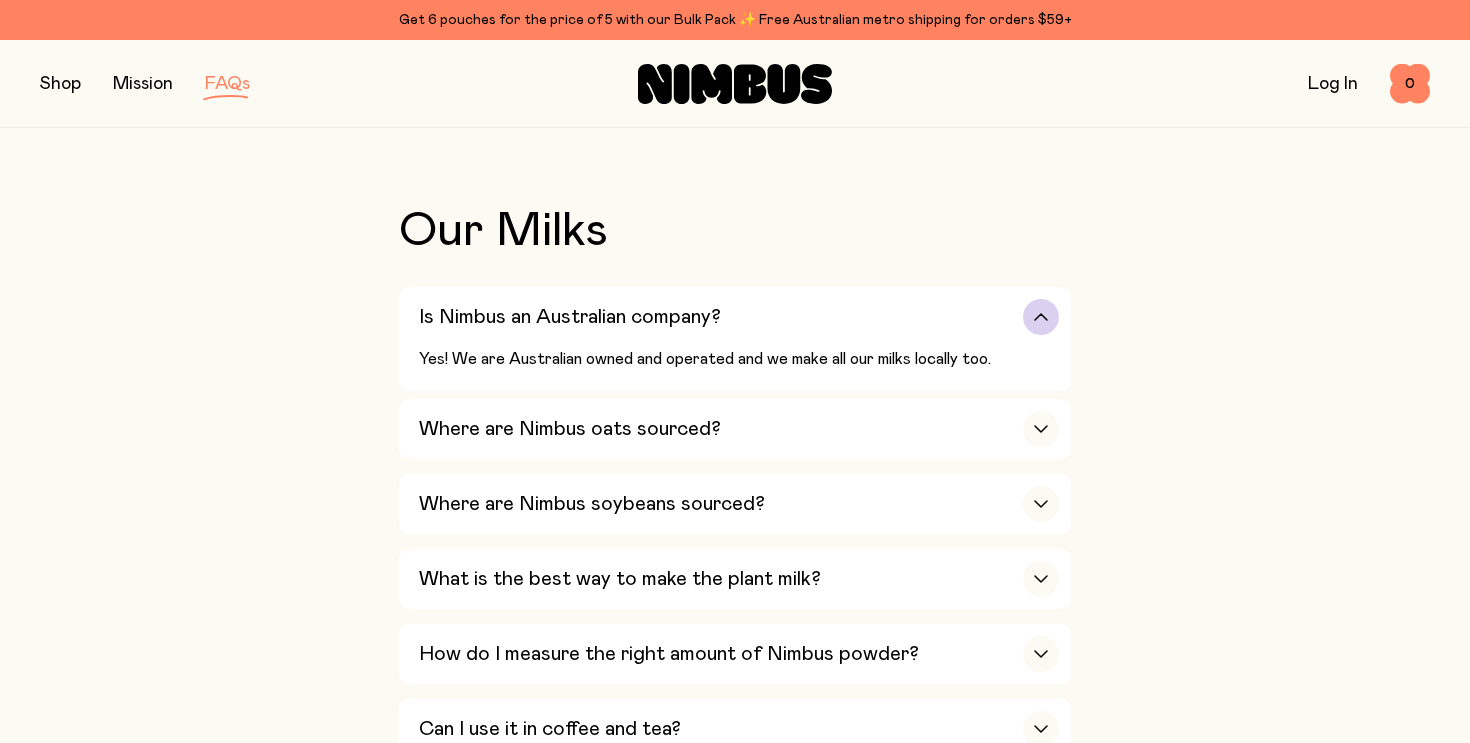 click on "Is Nimbus an Australian company?" at bounding box center [739, 317] 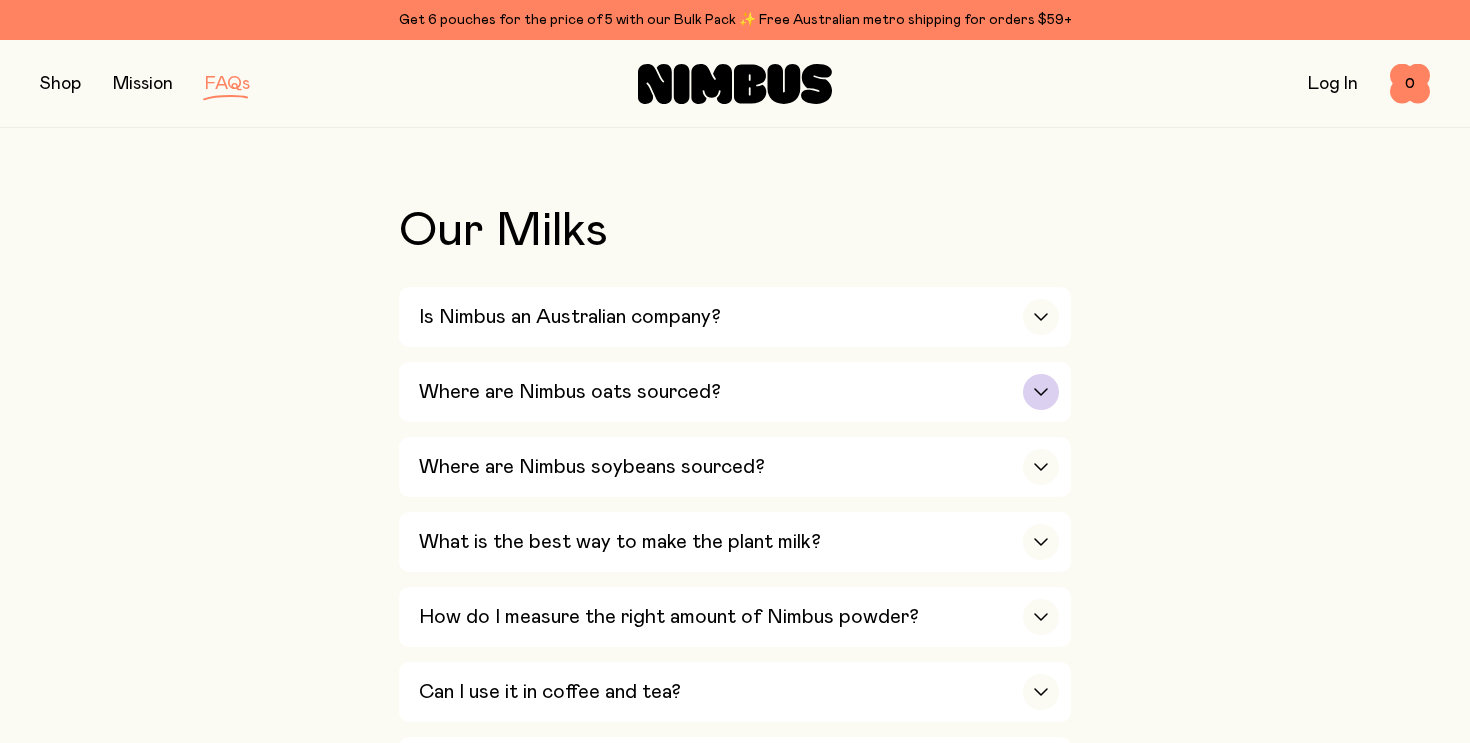 click on "Where are Nimbus oats sourced?" at bounding box center [739, 392] 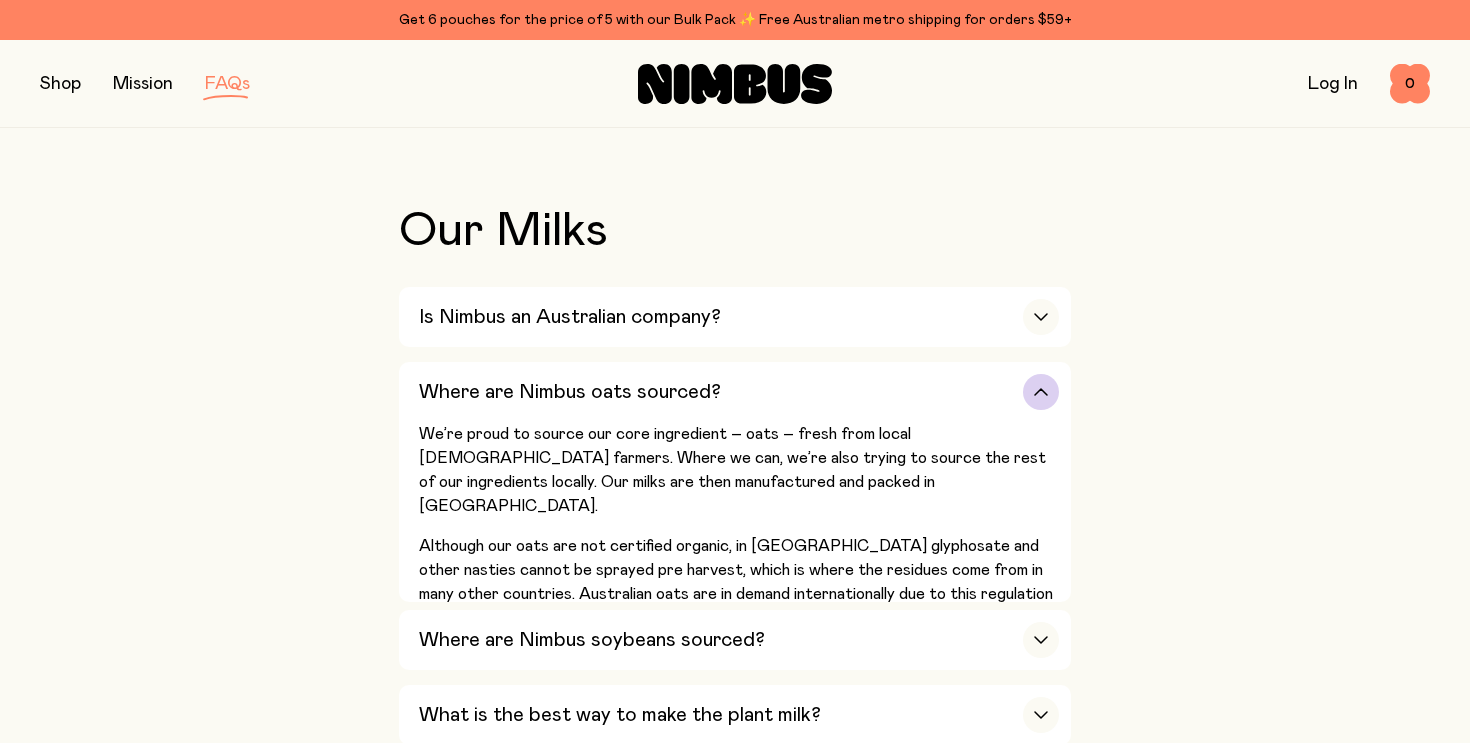 click on "Where are Nimbus oats sourced?" at bounding box center [739, 392] 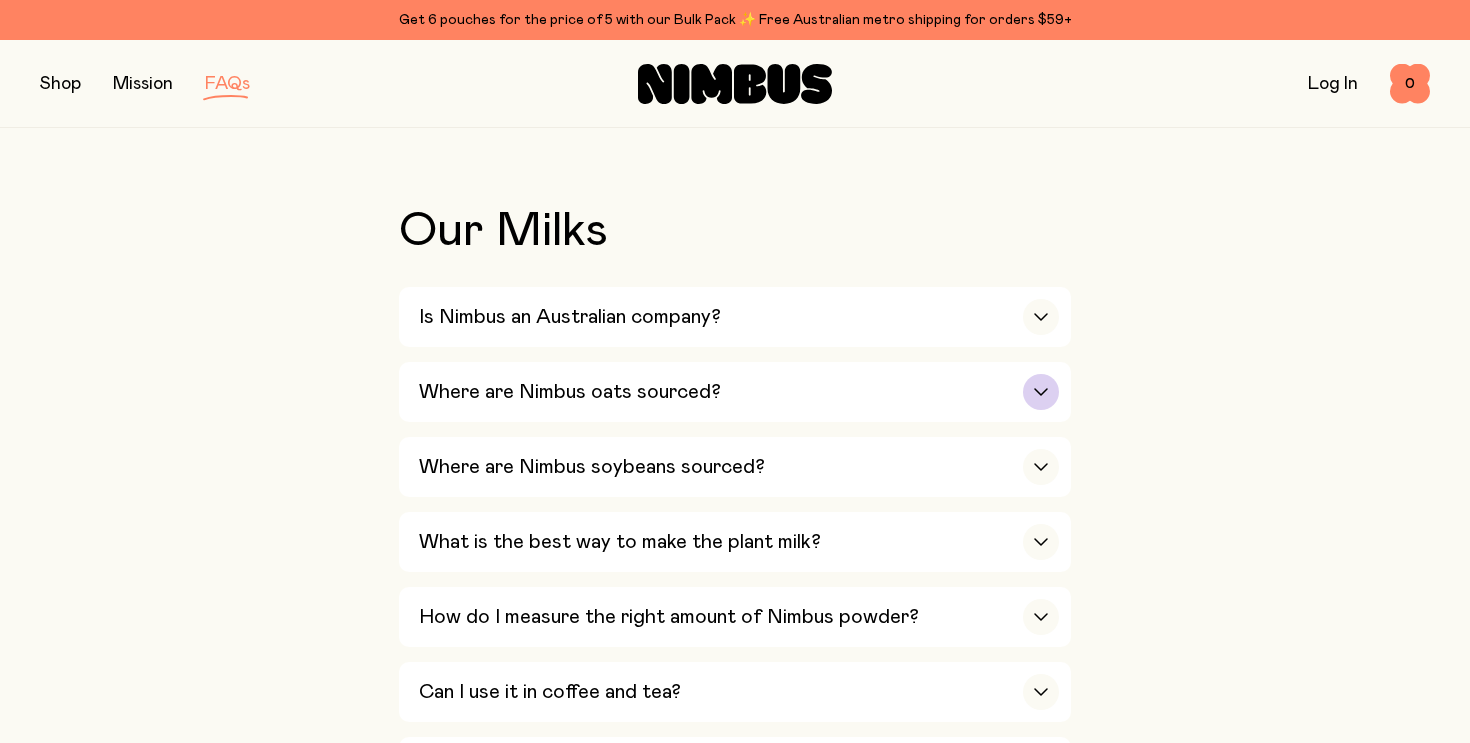 click on "Where are Nimbus oats sourced?" at bounding box center (739, 392) 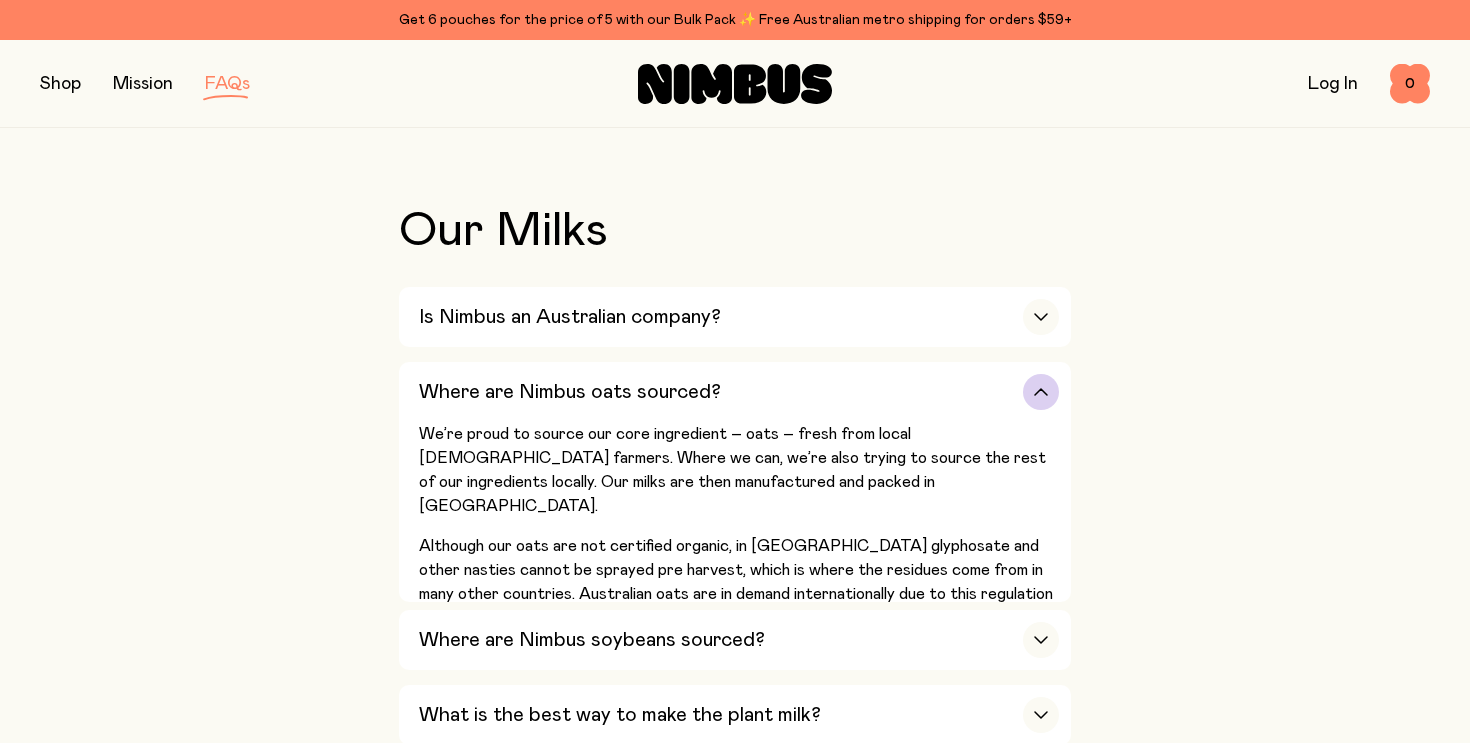 click on "Where are Nimbus oats sourced?" at bounding box center [739, 392] 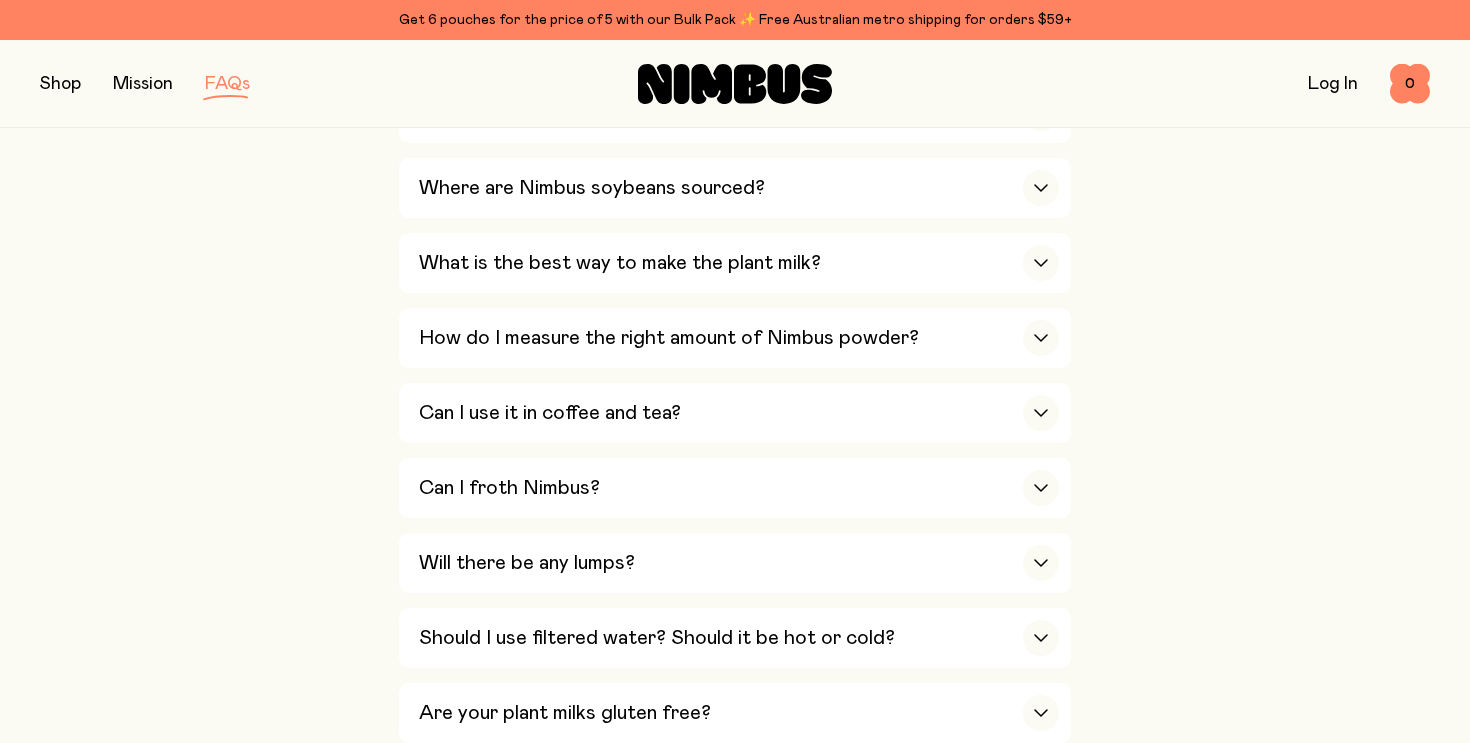 scroll, scrollTop: 670, scrollLeft: 0, axis: vertical 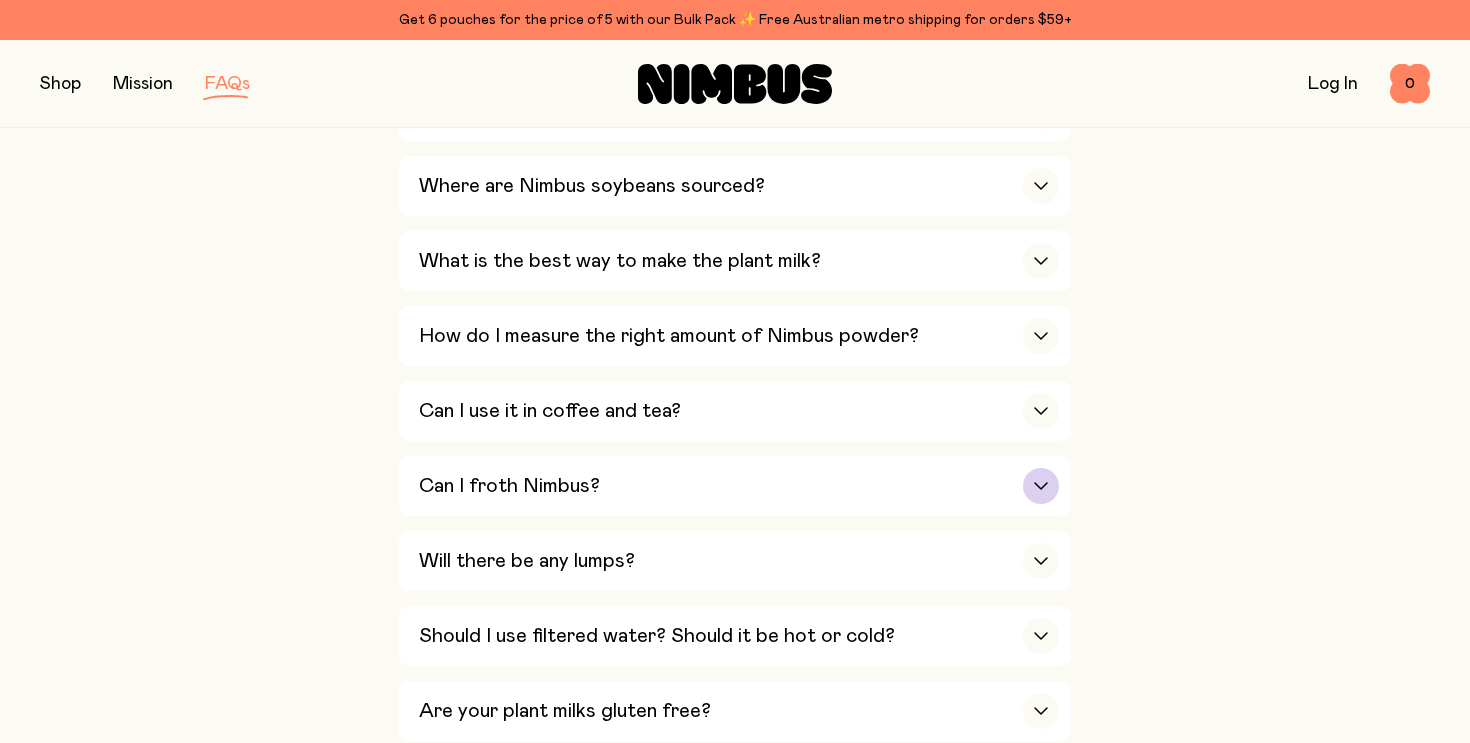 click 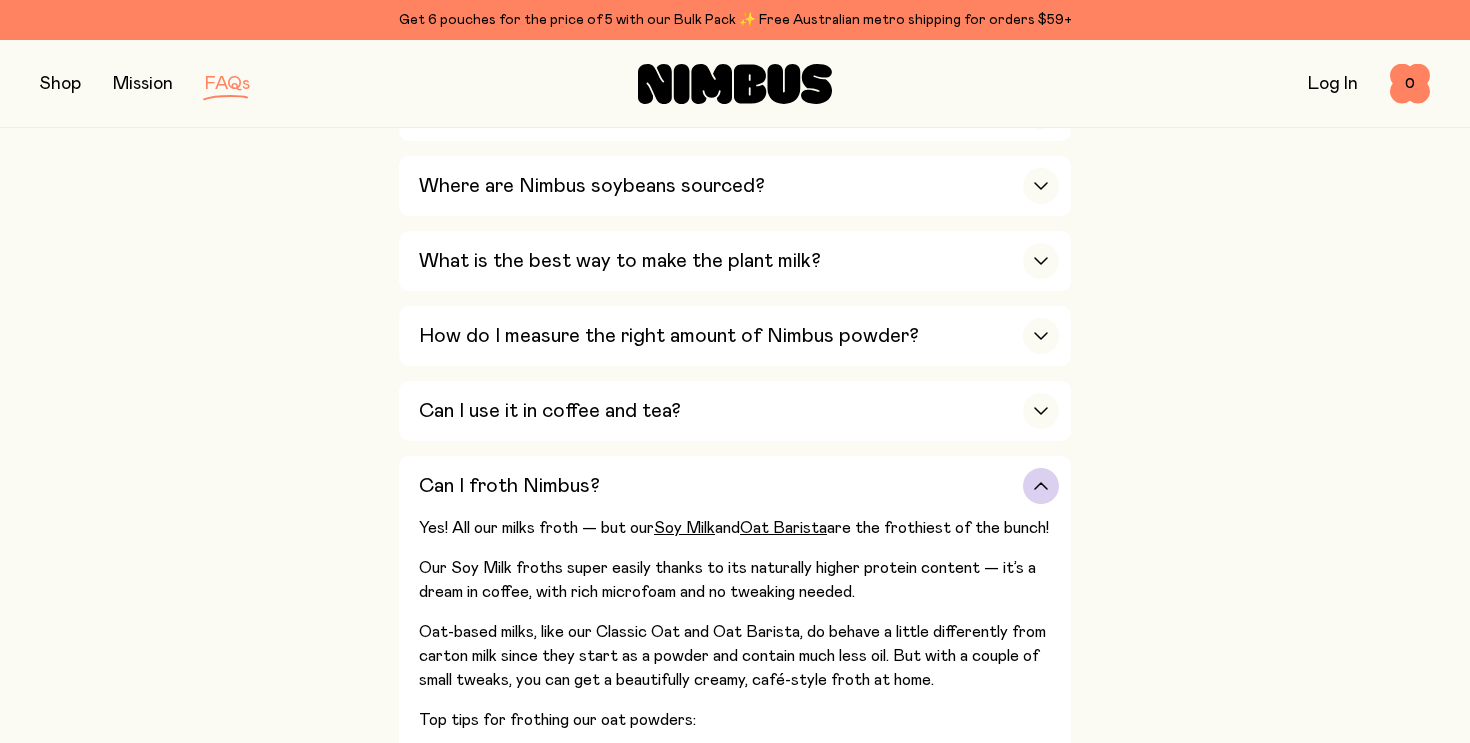click 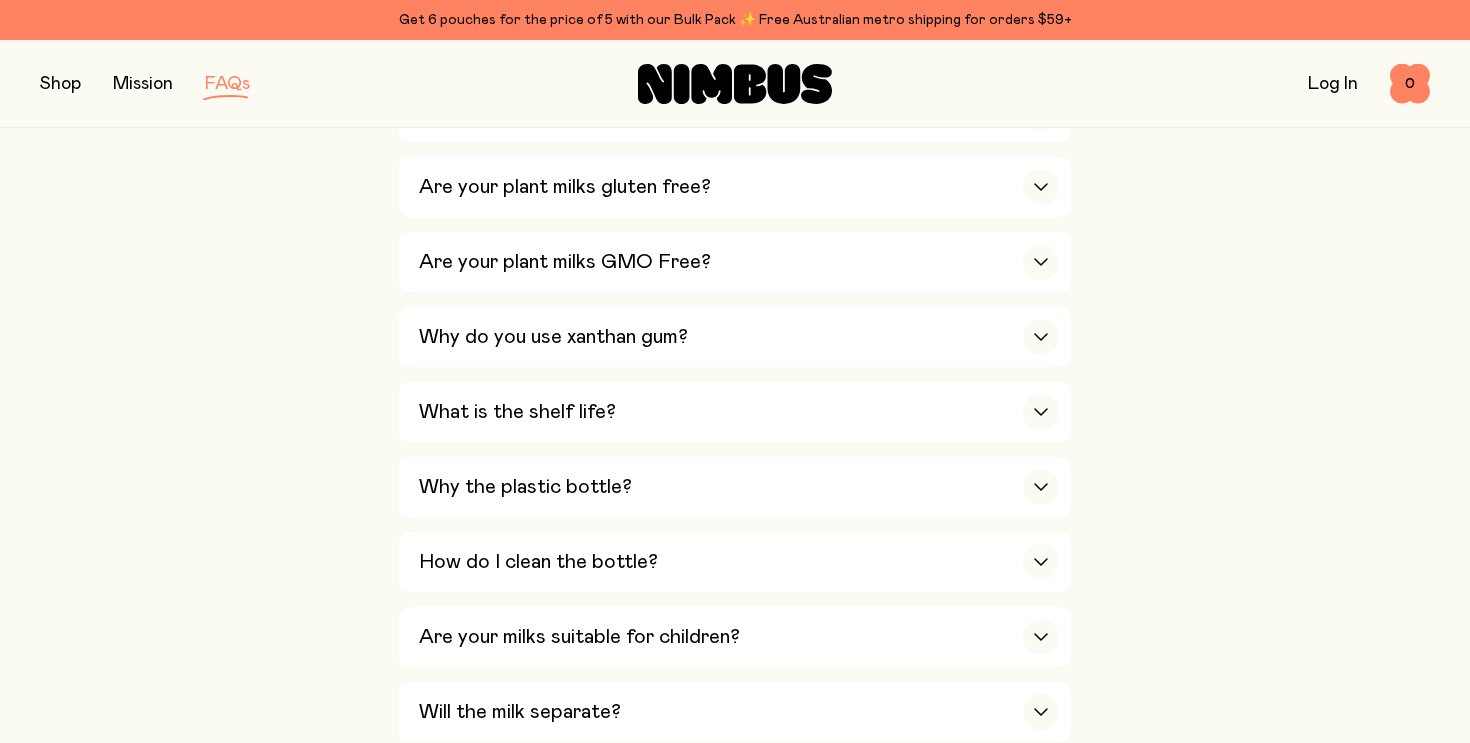 scroll, scrollTop: 1197, scrollLeft: 0, axis: vertical 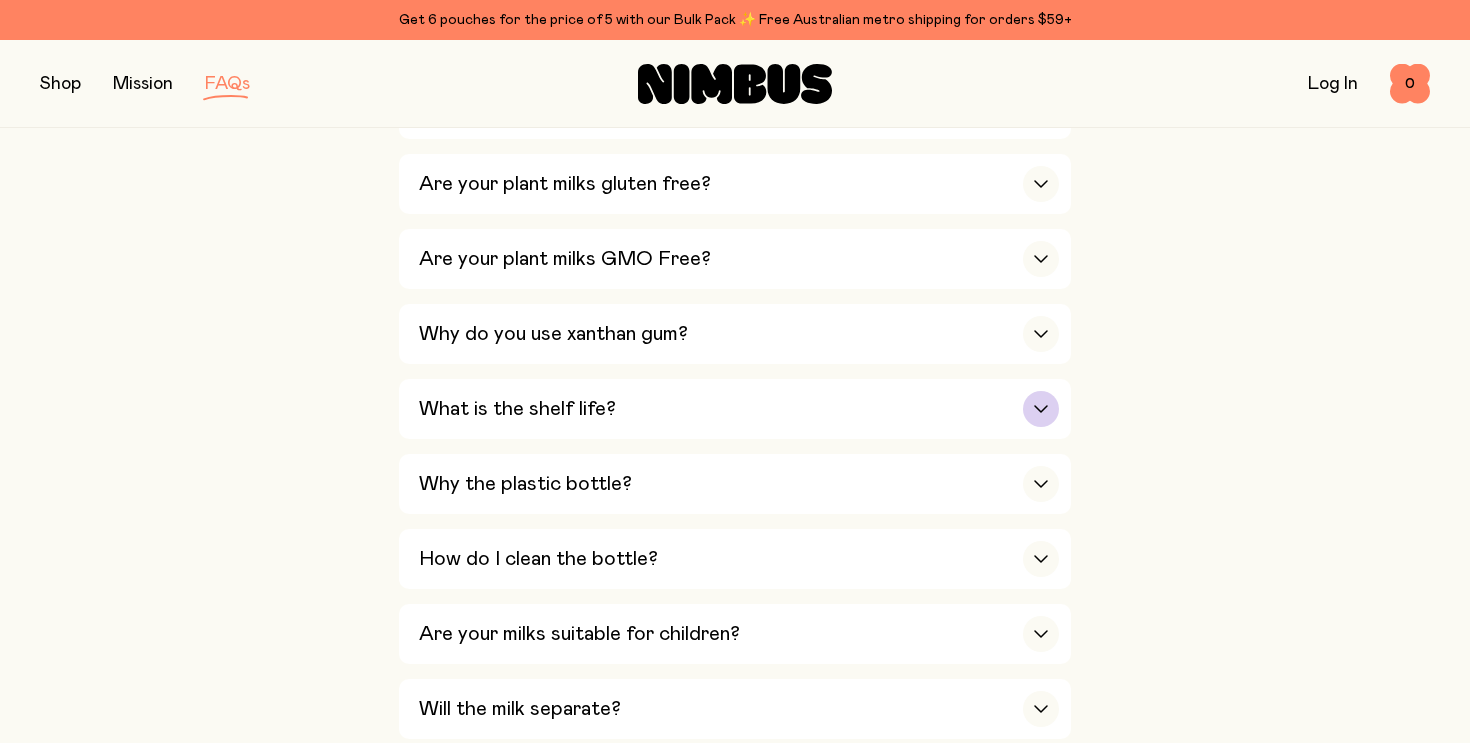 click at bounding box center [1041, 409] 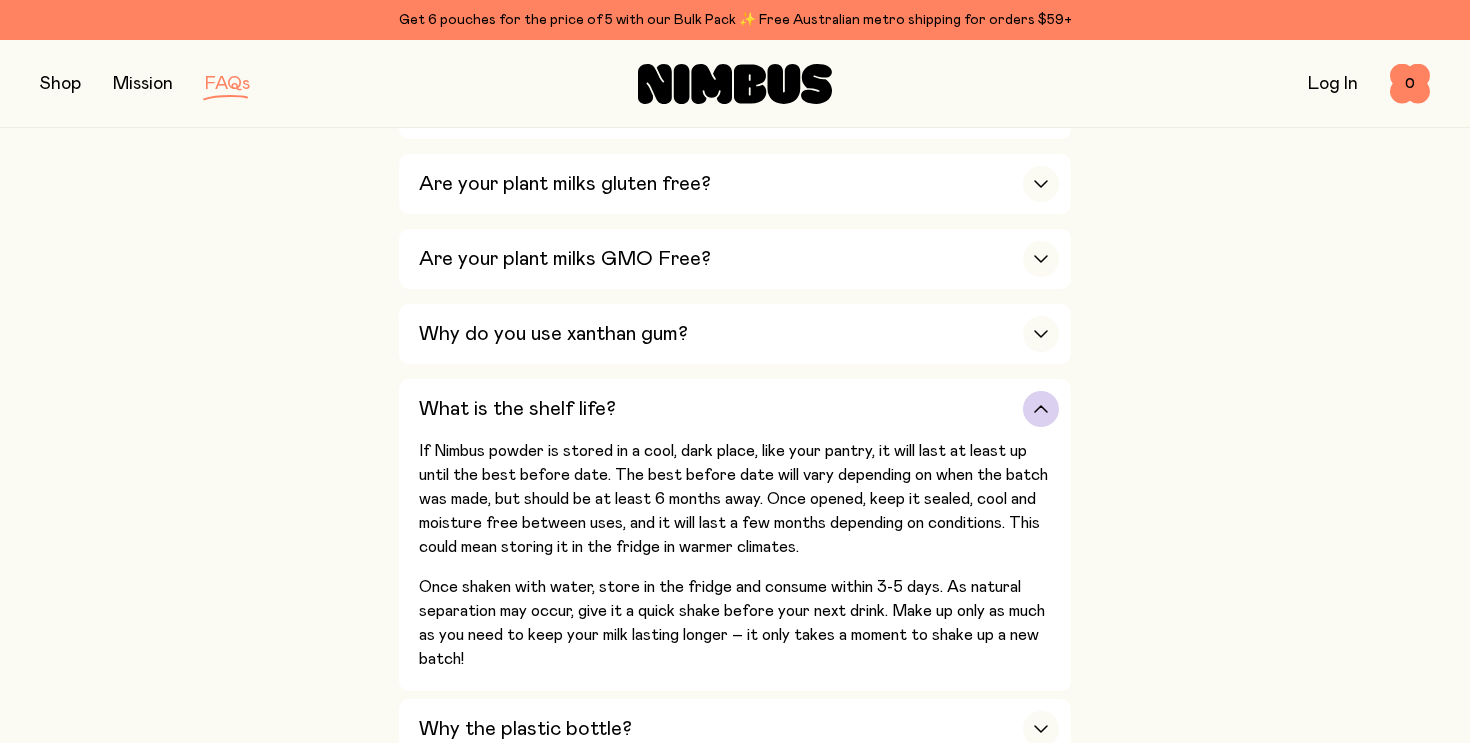 click at bounding box center [1041, 409] 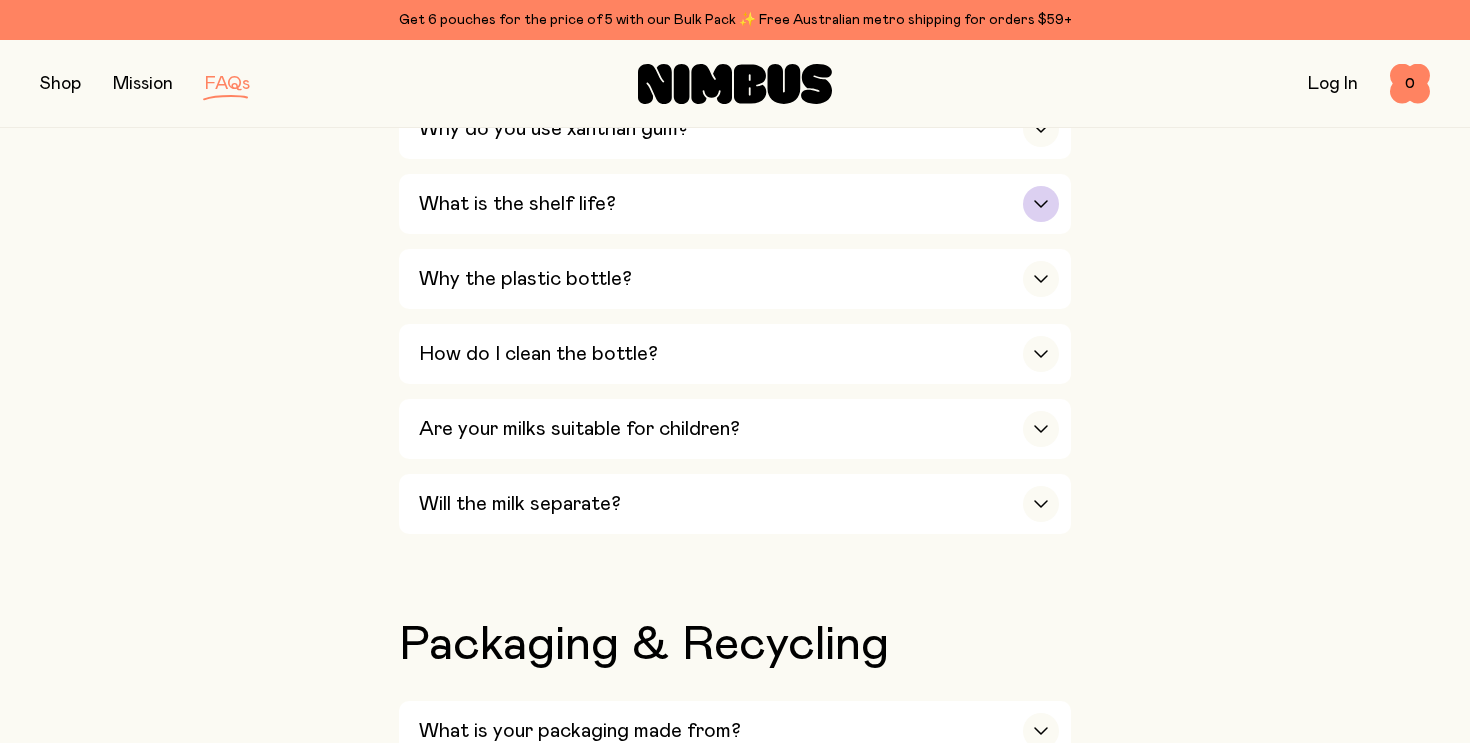 scroll, scrollTop: 1406, scrollLeft: 0, axis: vertical 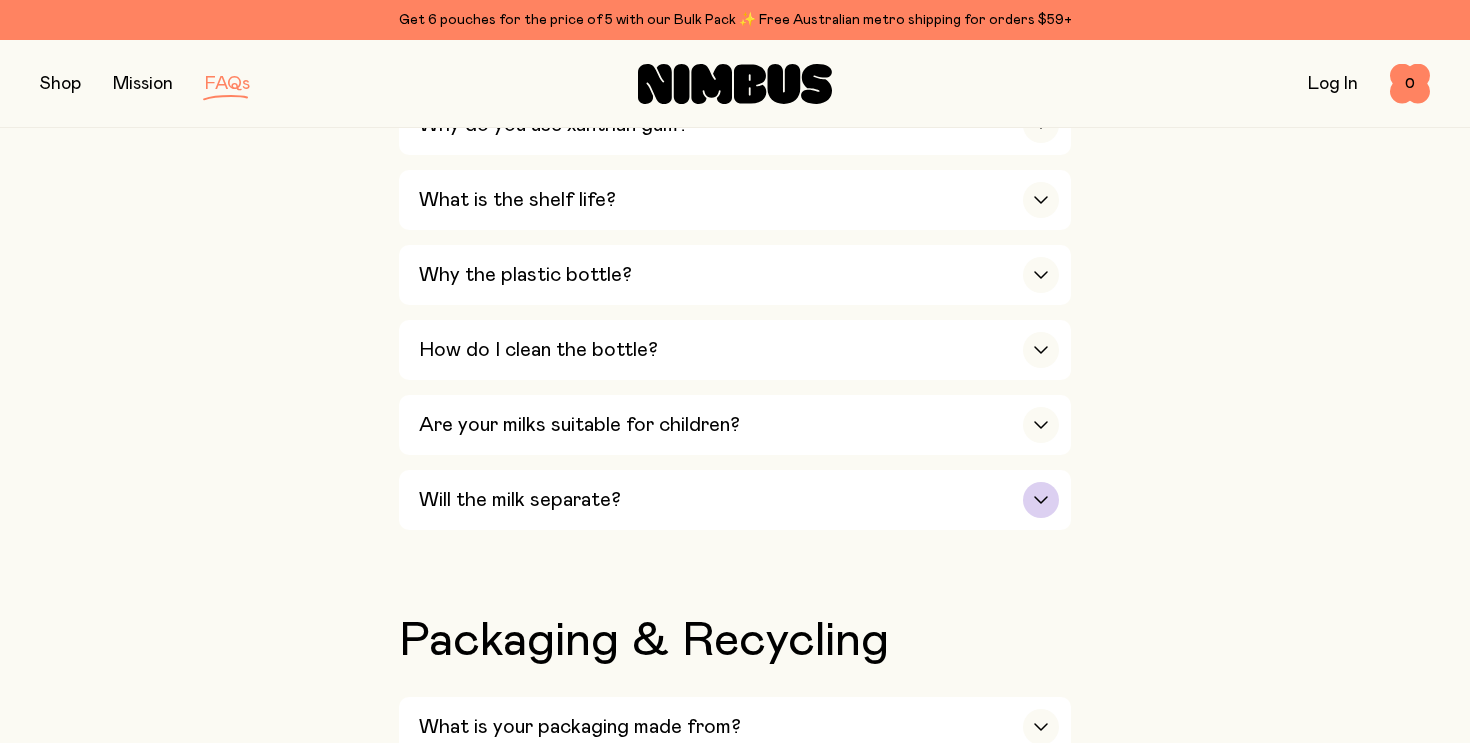 click at bounding box center [1041, 500] 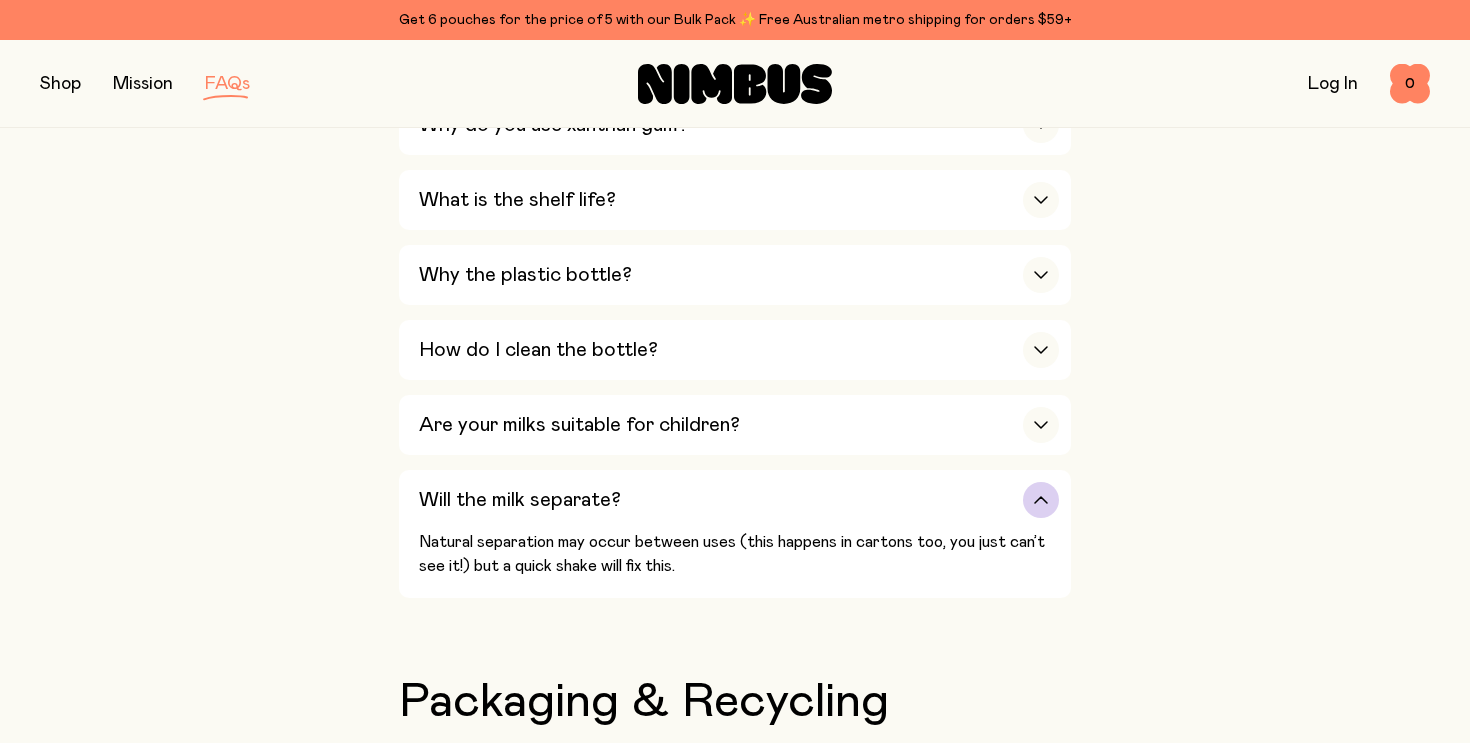 click at bounding box center (1041, 500) 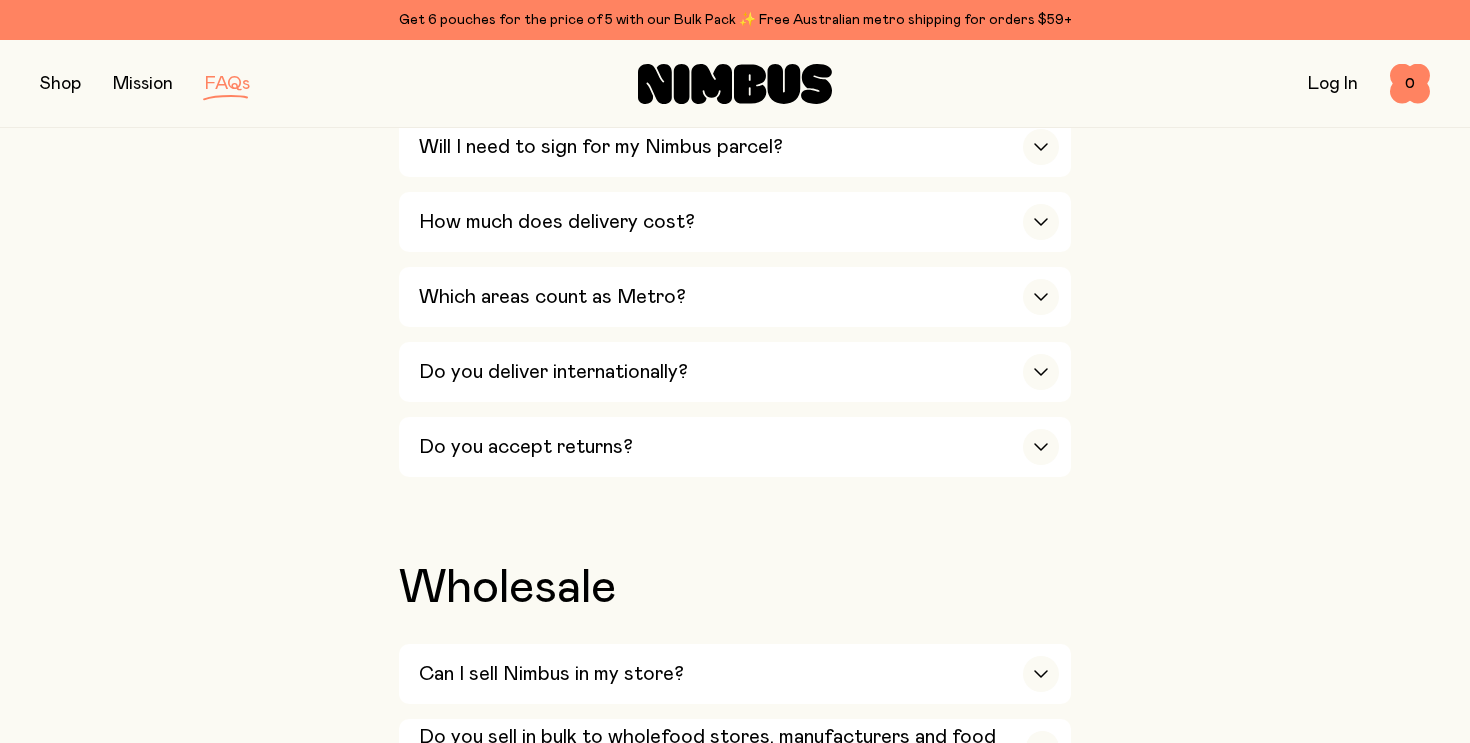 scroll, scrollTop: 3142, scrollLeft: 0, axis: vertical 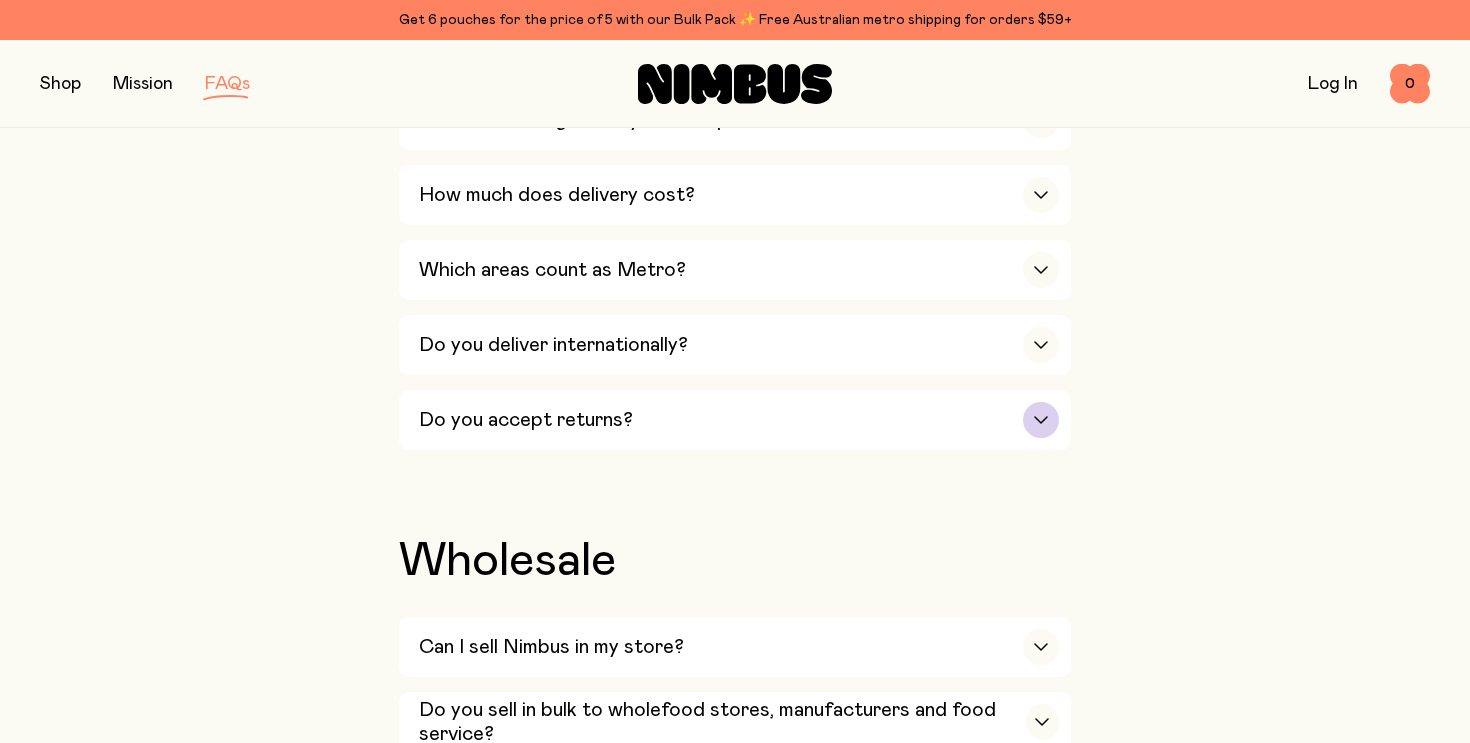 click 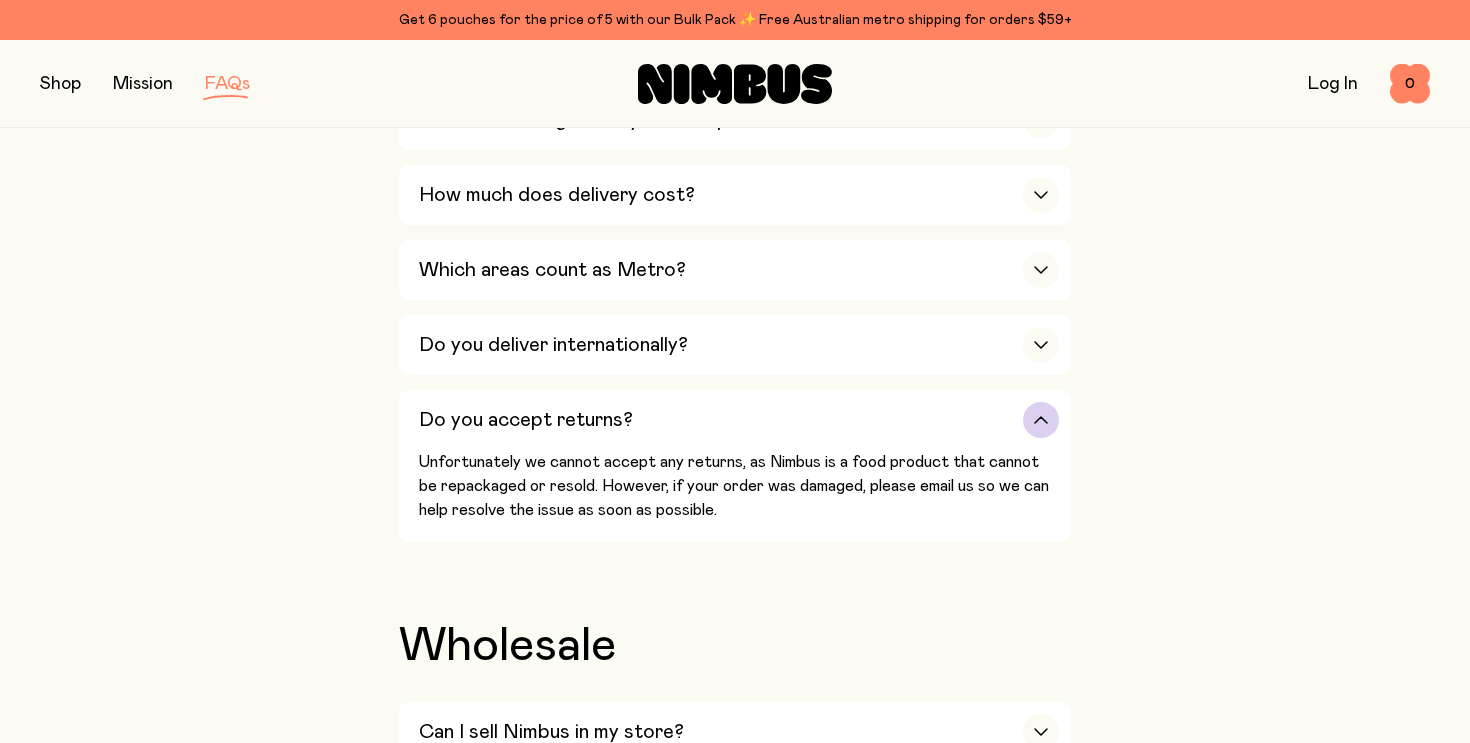 click 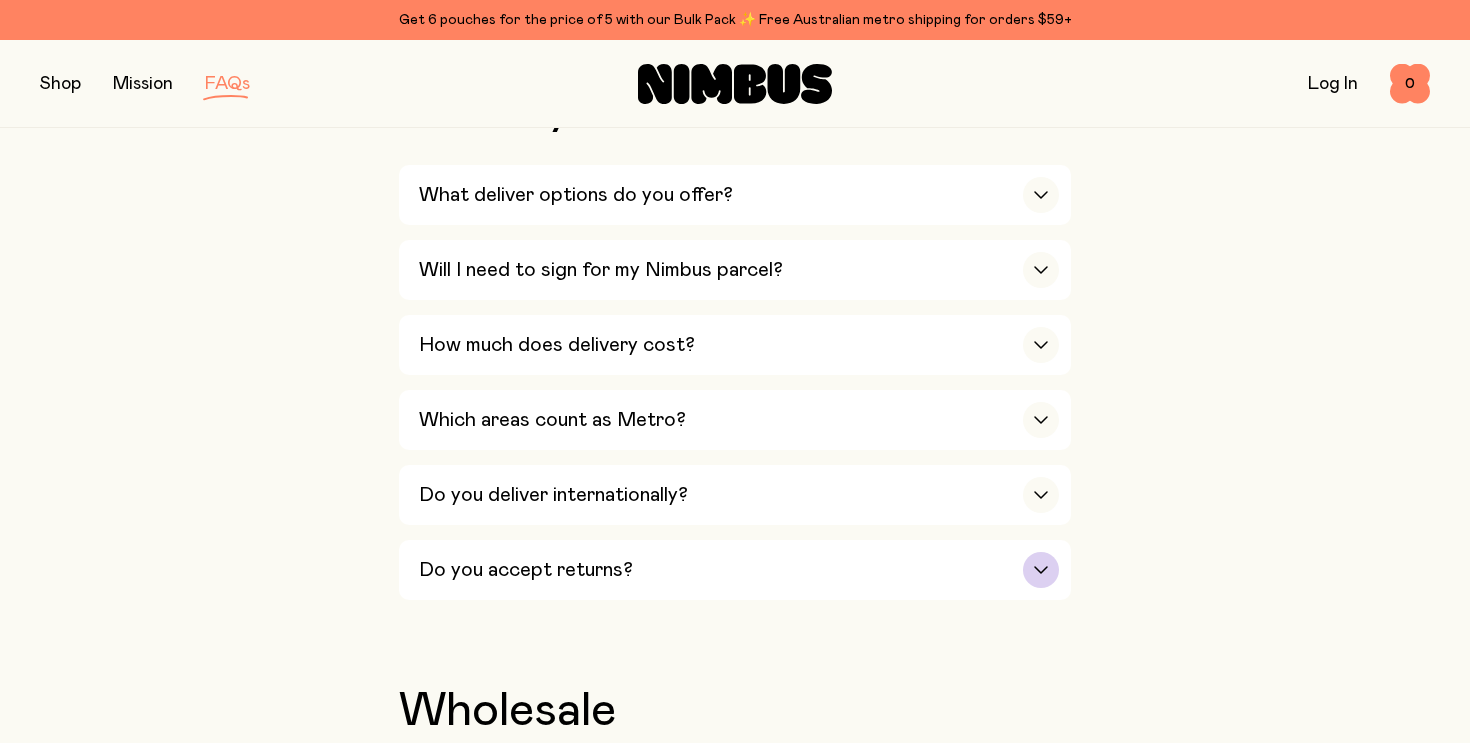 scroll, scrollTop: 2981, scrollLeft: 0, axis: vertical 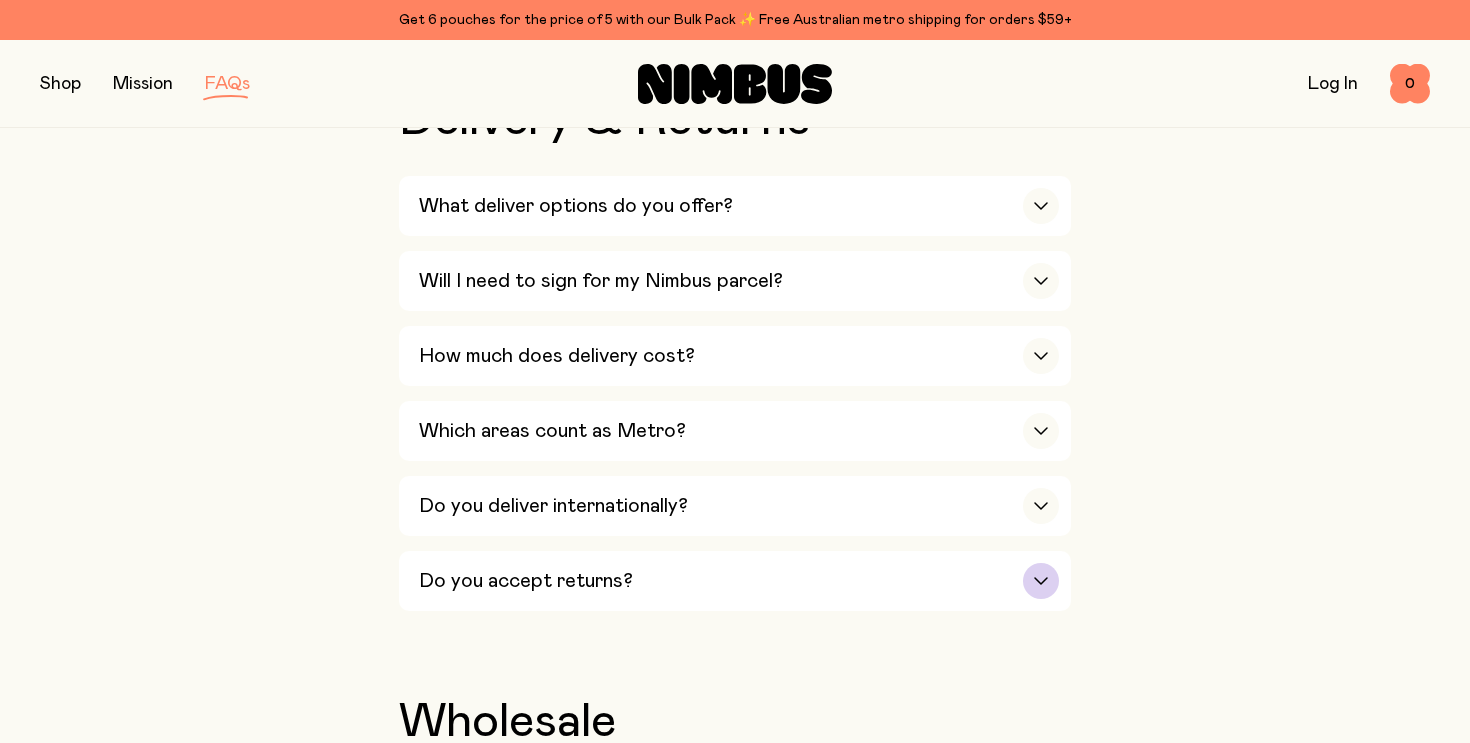 click at bounding box center (1041, 581) 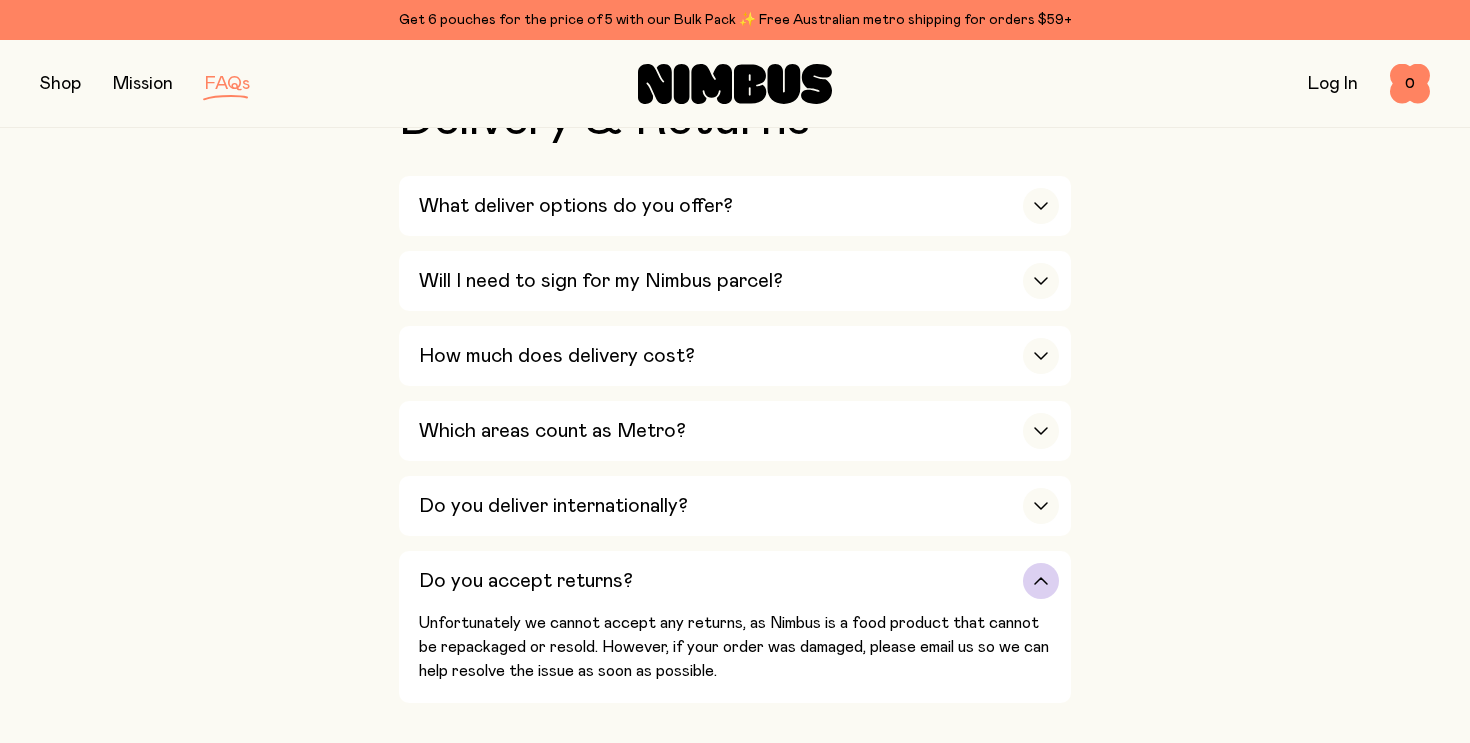 scroll, scrollTop: 2988, scrollLeft: 0, axis: vertical 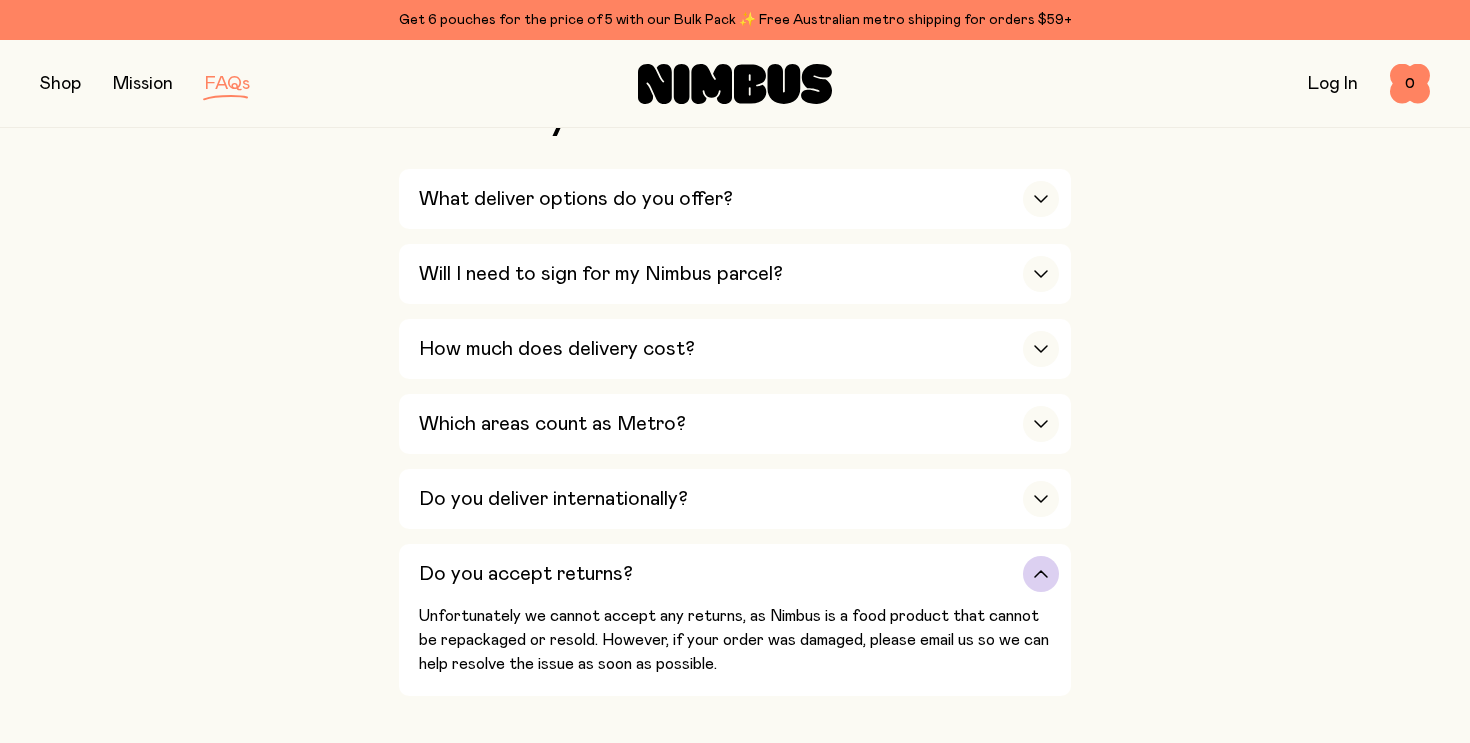 click 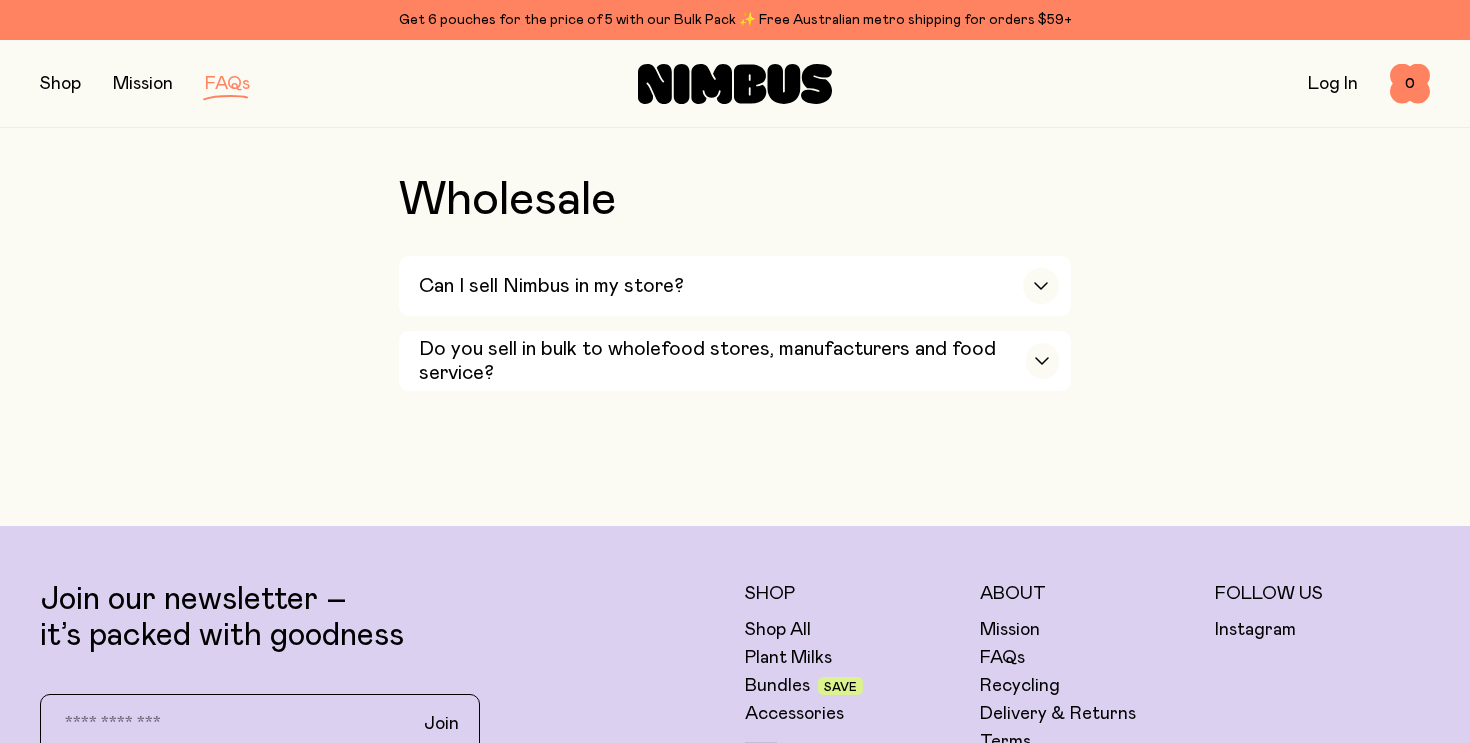 scroll, scrollTop: 3502, scrollLeft: 0, axis: vertical 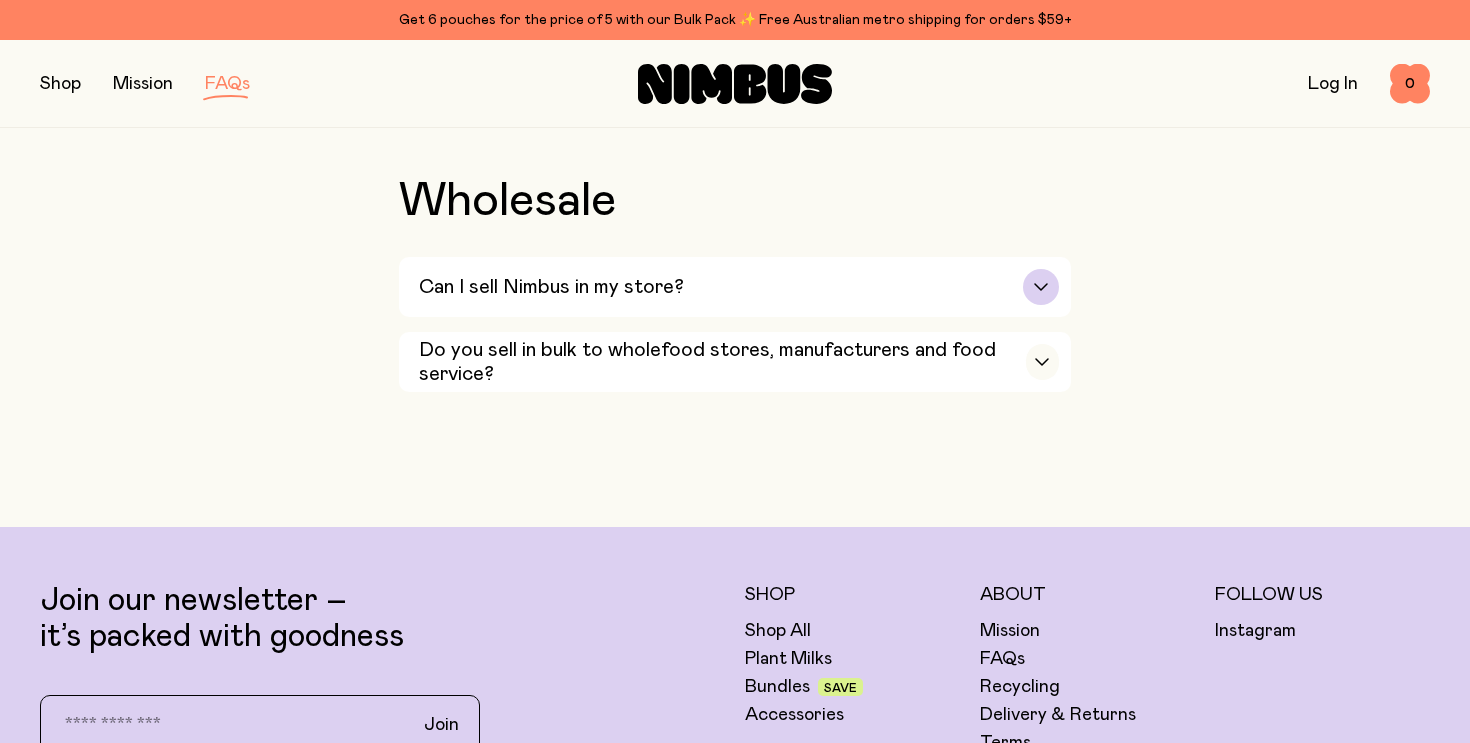 click at bounding box center [1041, 287] 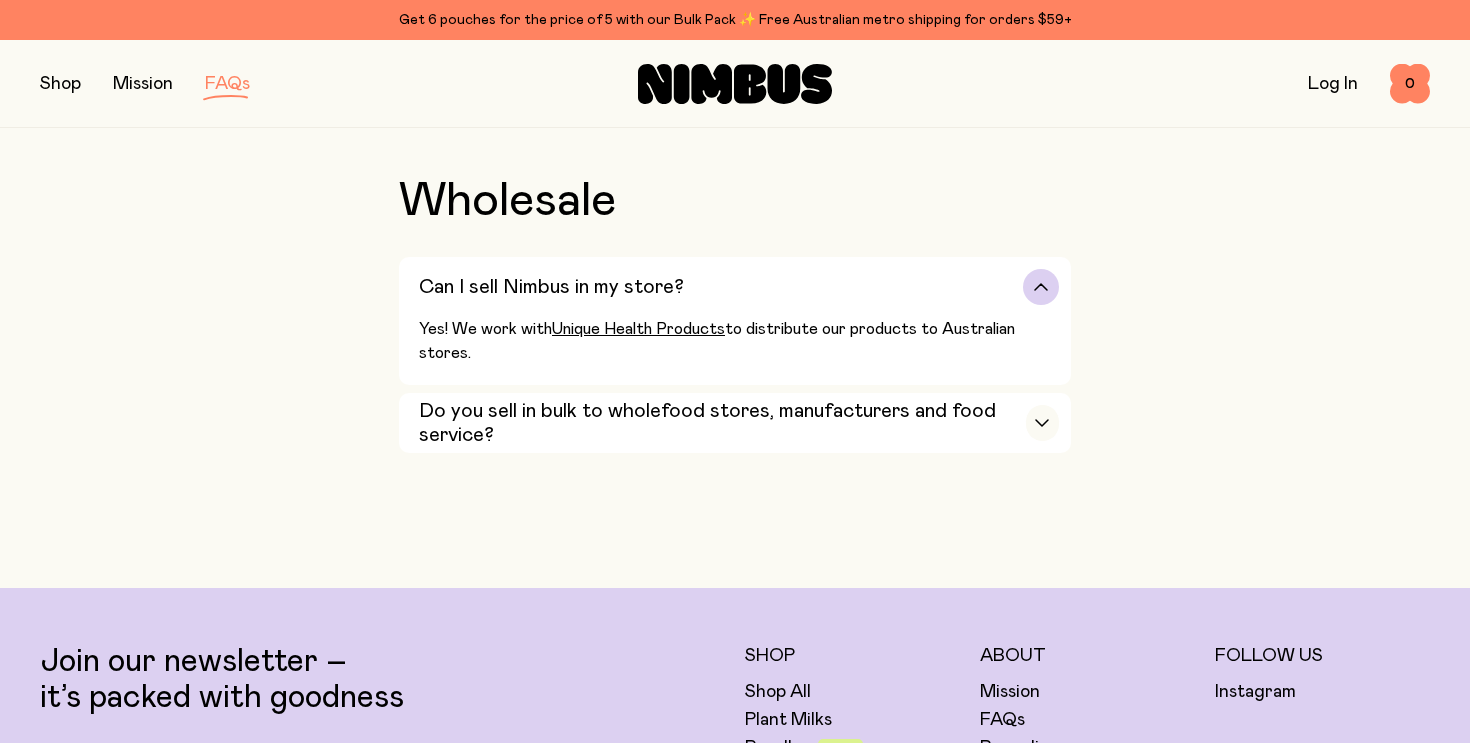 click at bounding box center (1041, 287) 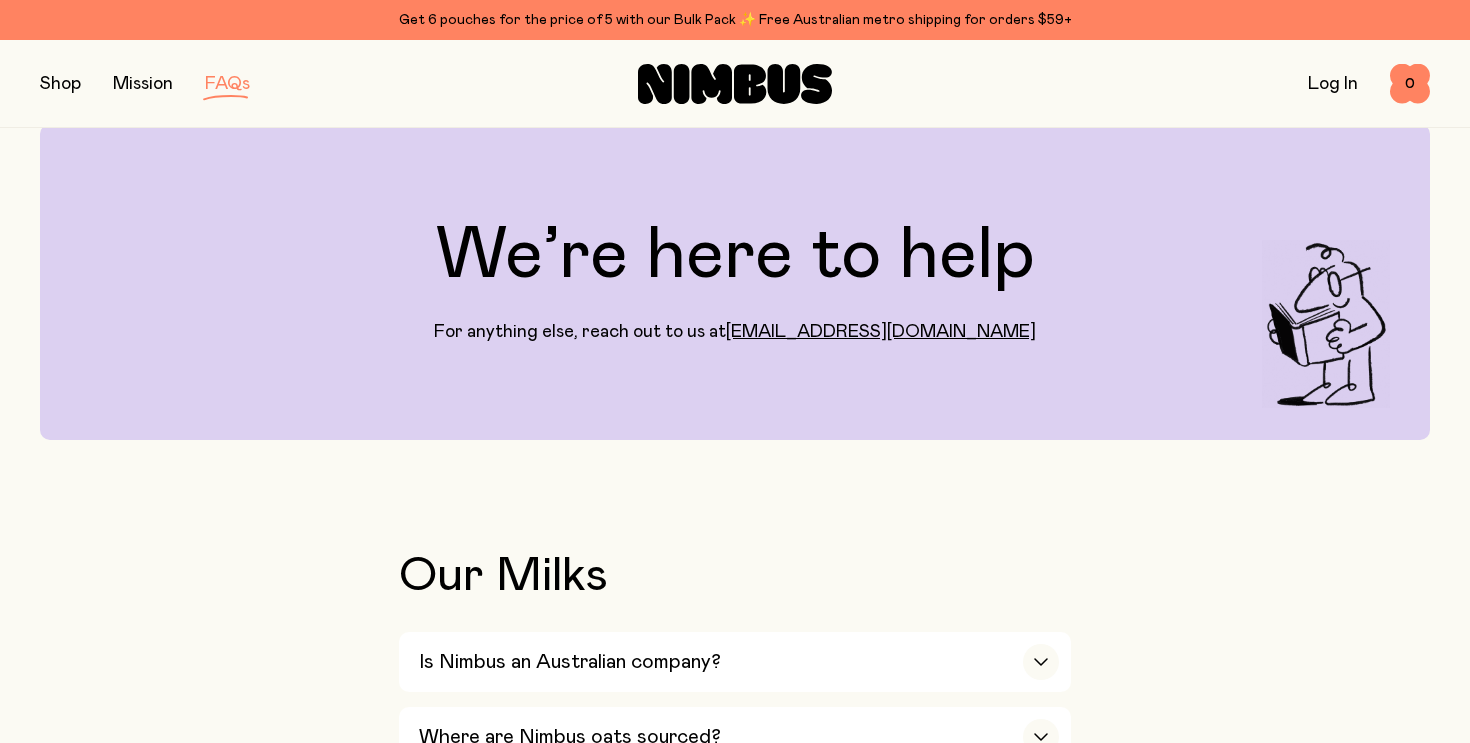 scroll, scrollTop: 0, scrollLeft: 0, axis: both 